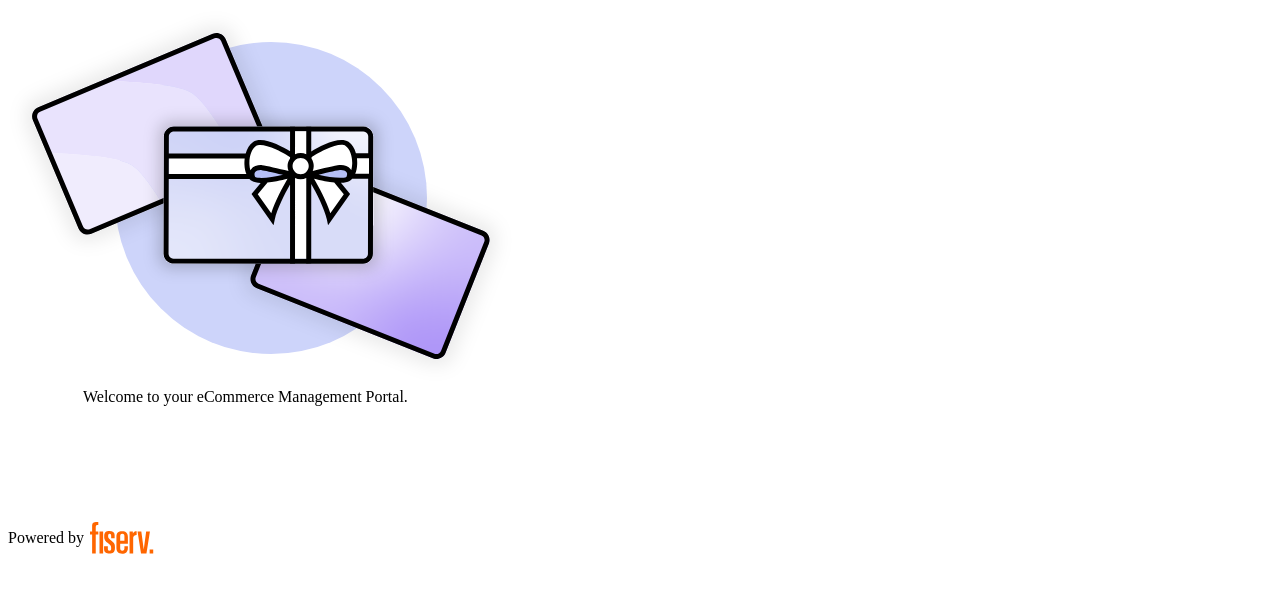 scroll, scrollTop: 0, scrollLeft: 0, axis: both 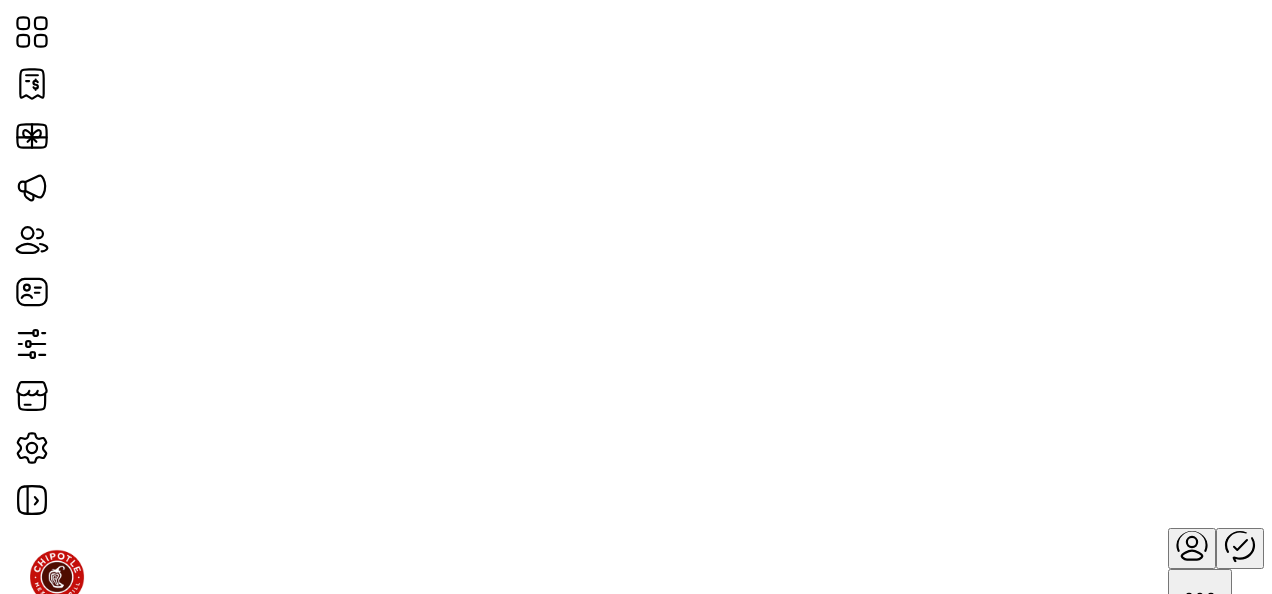 click on "View Cards" at bounding box center [937, 1301] 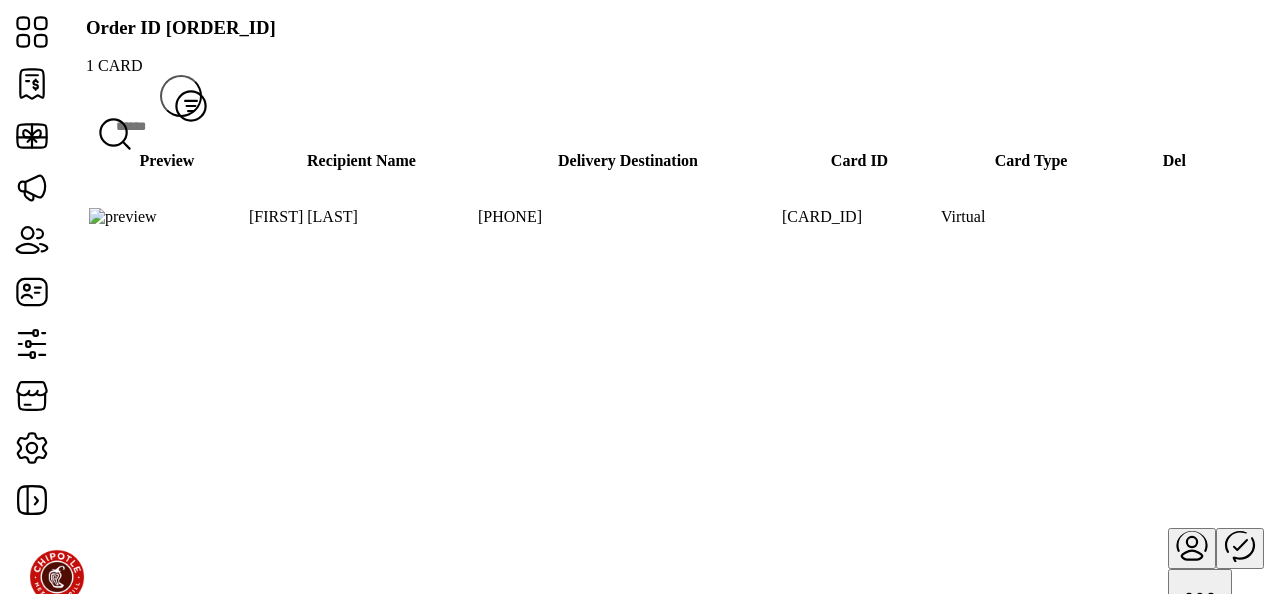 click at bounding box center [1893, 216] 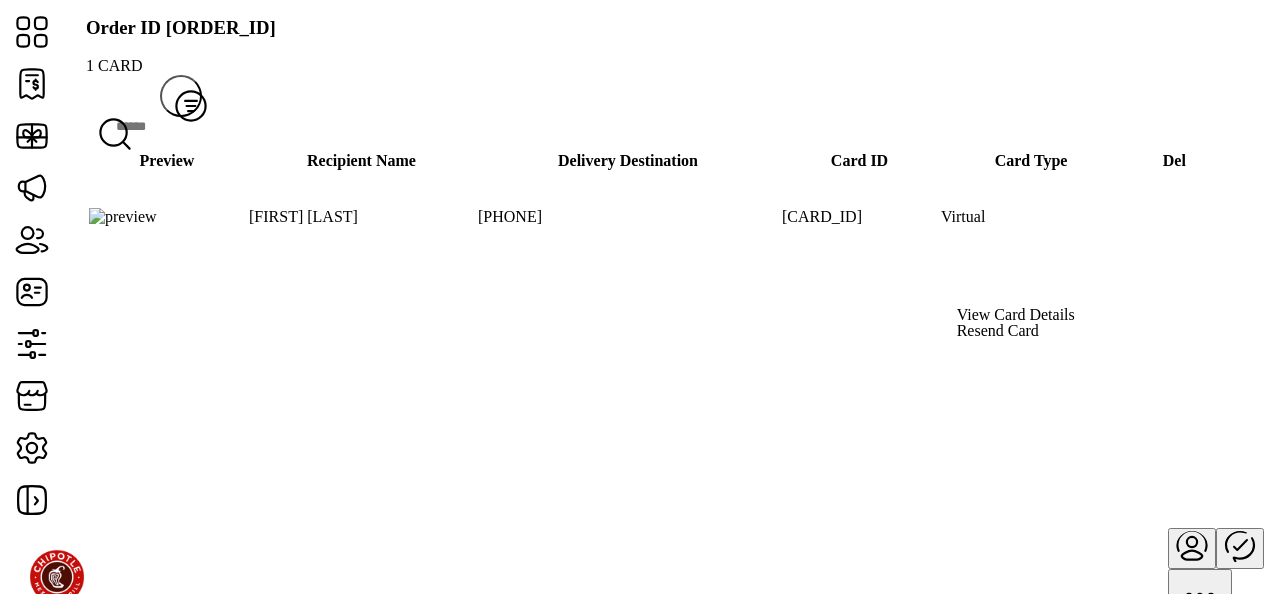 click on "View Card Details" at bounding box center (1016, 315) 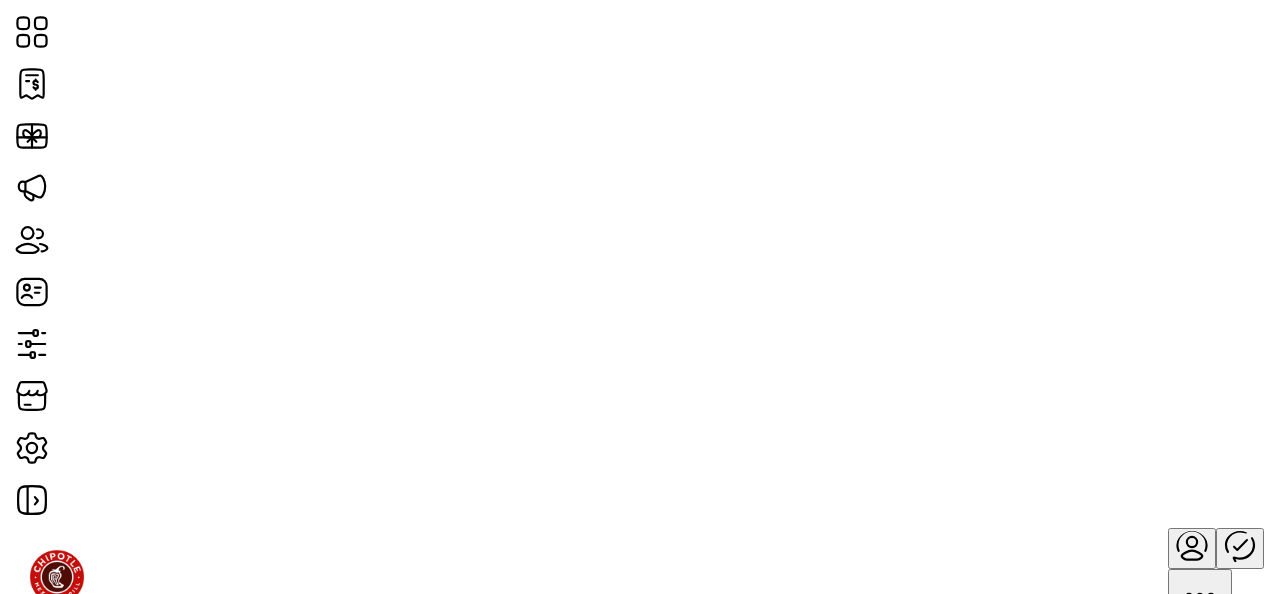 click on "View Cards" at bounding box center [937, 1301] 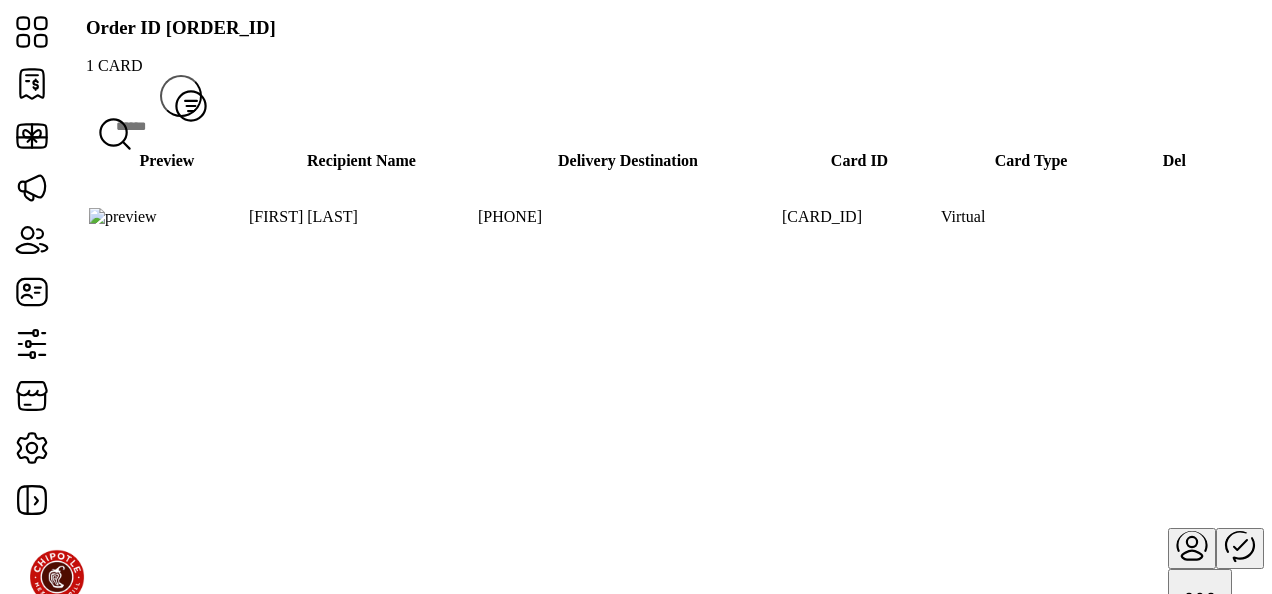 click at bounding box center [1893, 216] 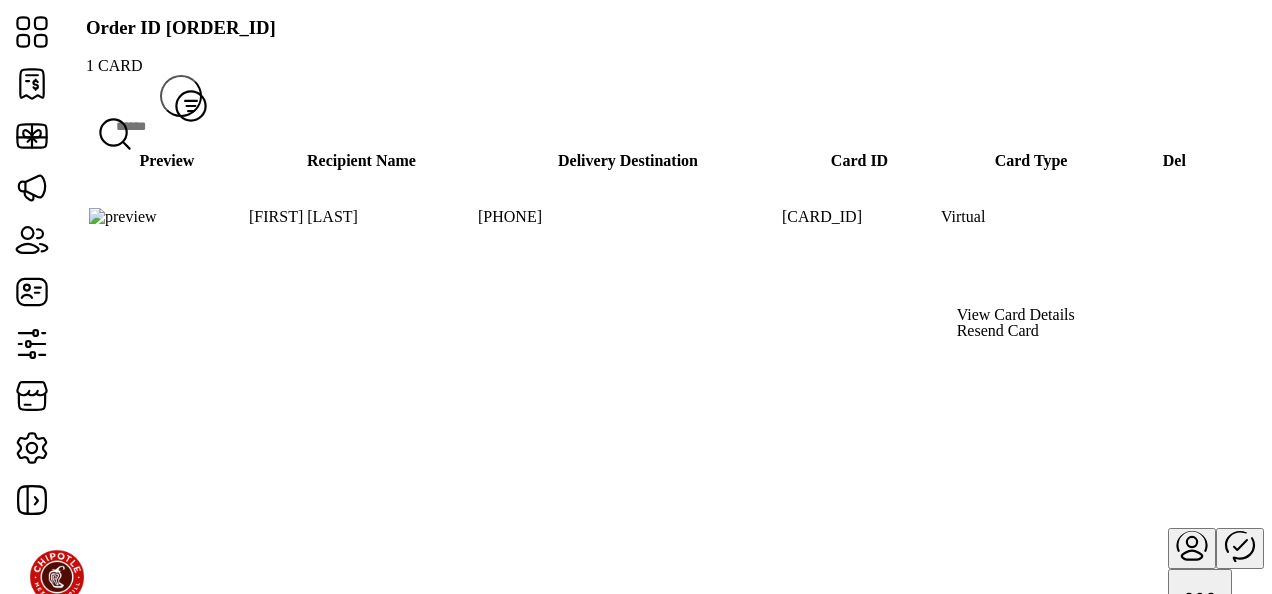 click on "View Card Details" at bounding box center [1016, 315] 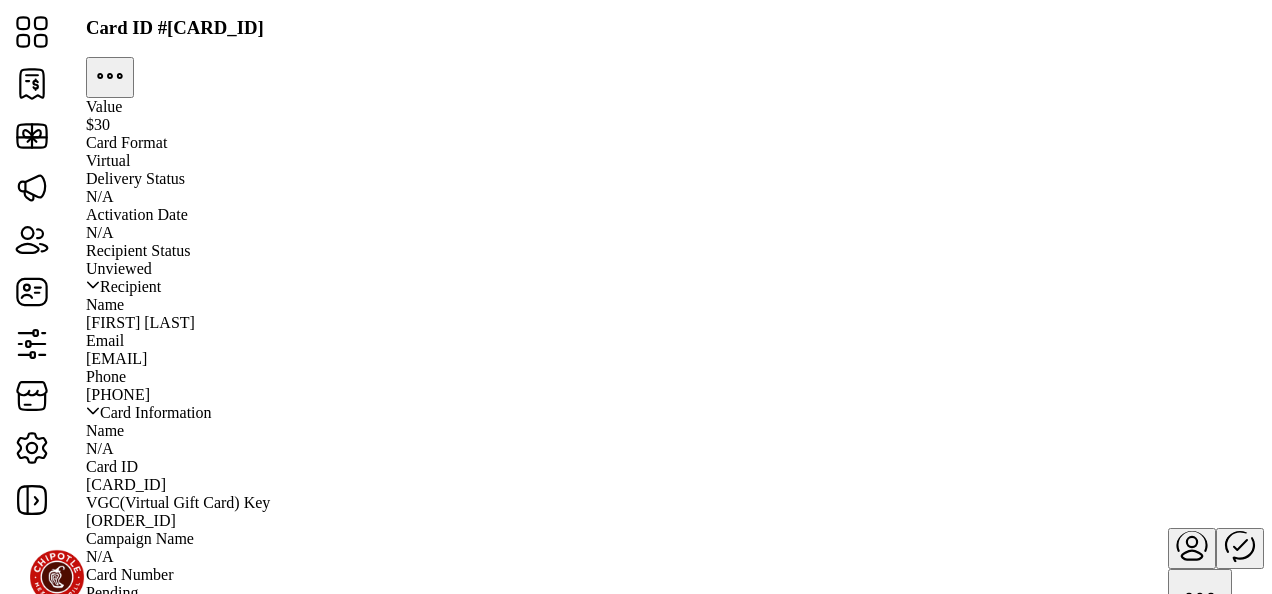 scroll, scrollTop: 0, scrollLeft: 0, axis: both 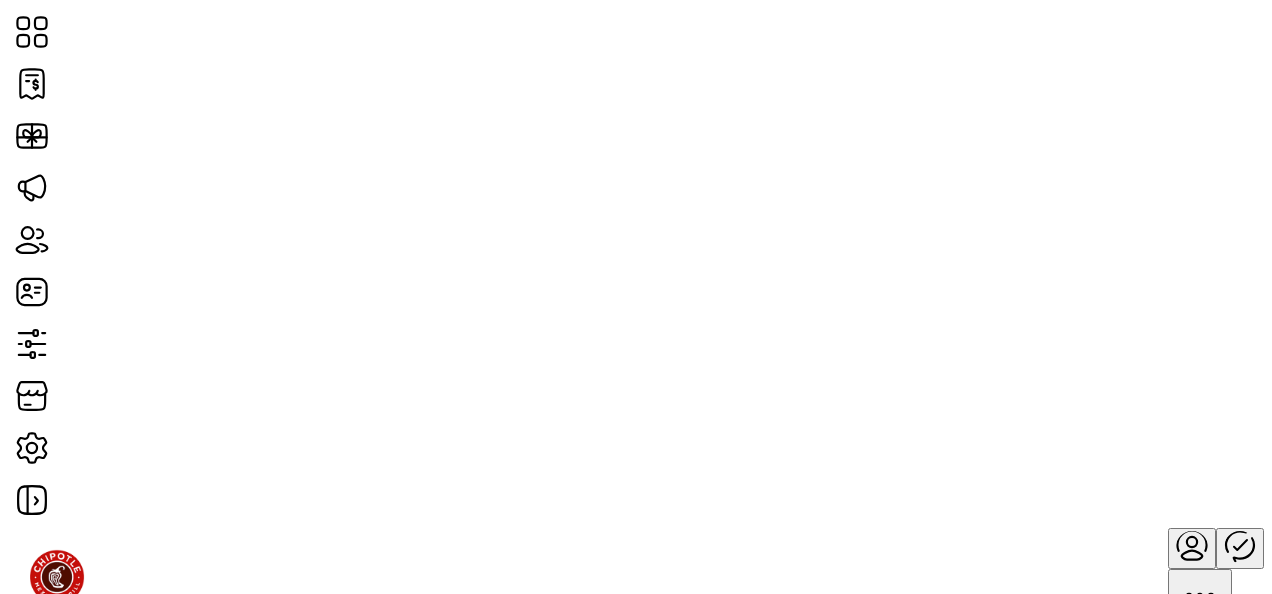 drag, startPoint x: 1268, startPoint y: 303, endPoint x: 1267, endPoint y: 412, distance: 109.004585 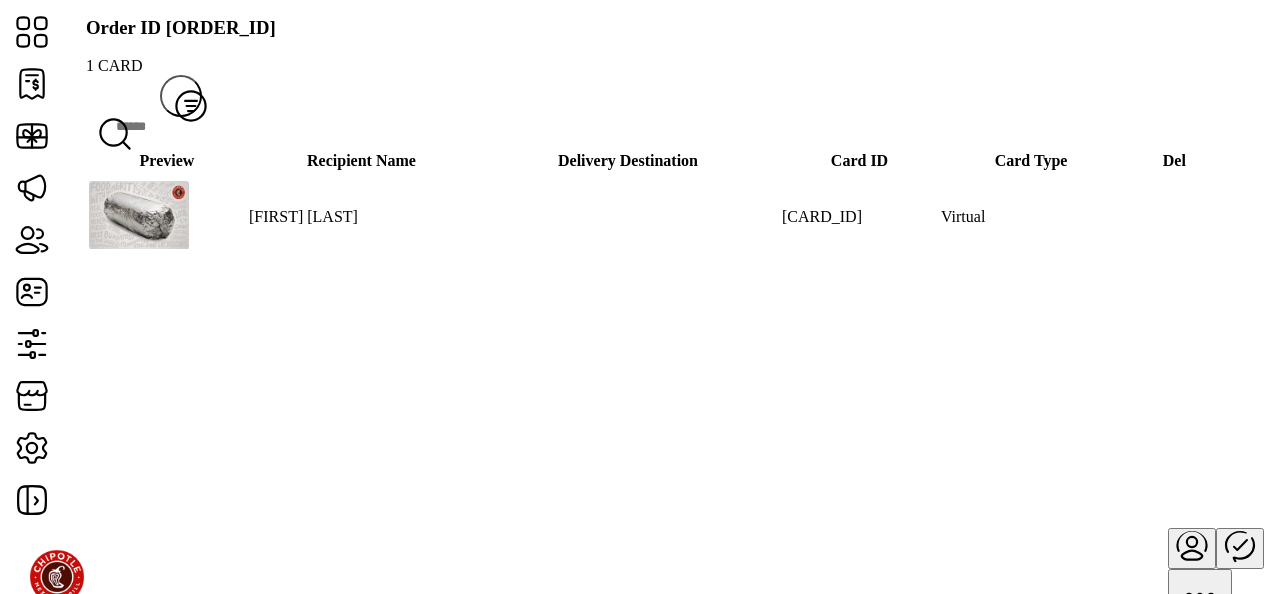 click at bounding box center [1893, 216] 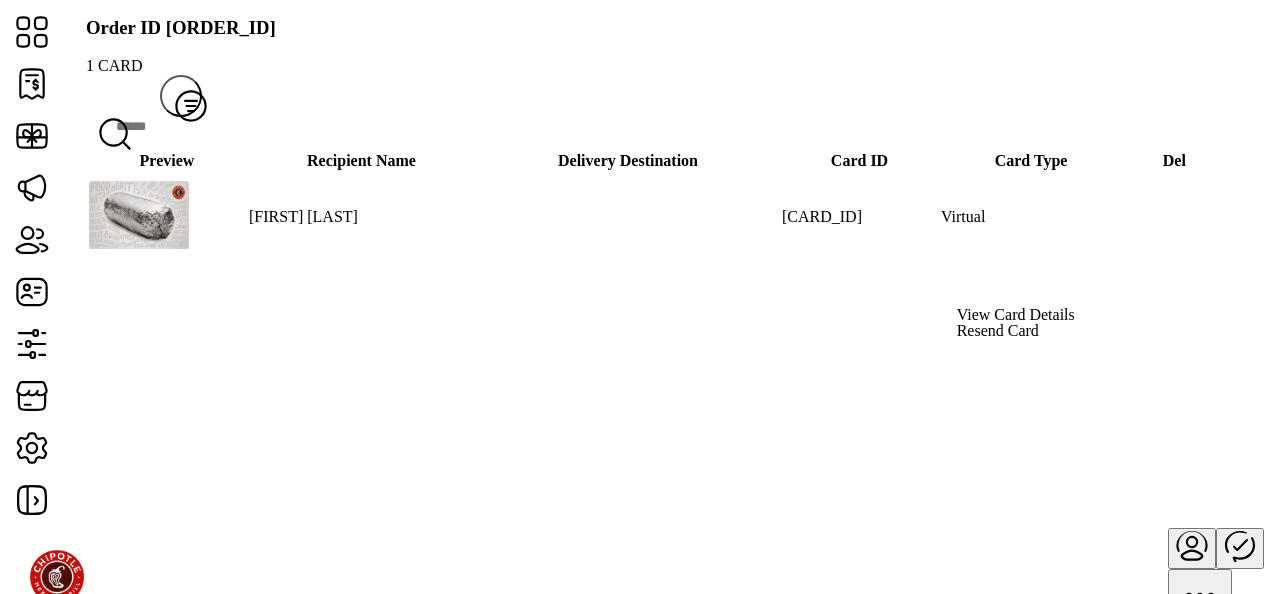 click on "View Card Details" at bounding box center [1016, 315] 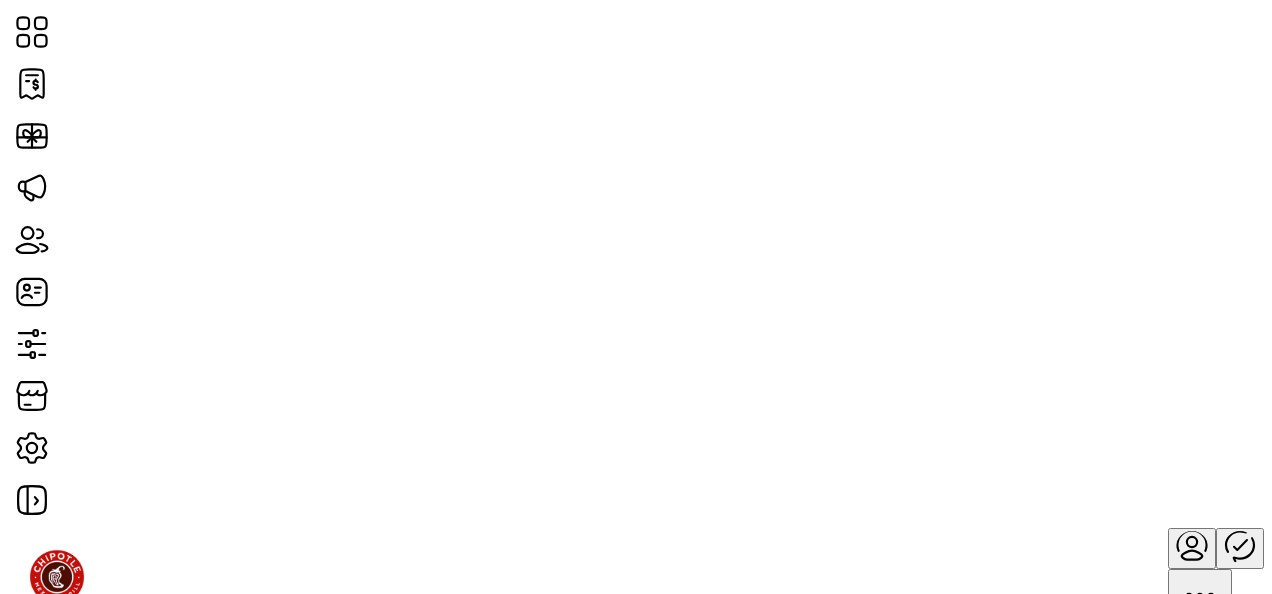 drag, startPoint x: 1267, startPoint y: 308, endPoint x: 1267, endPoint y: 328, distance: 20 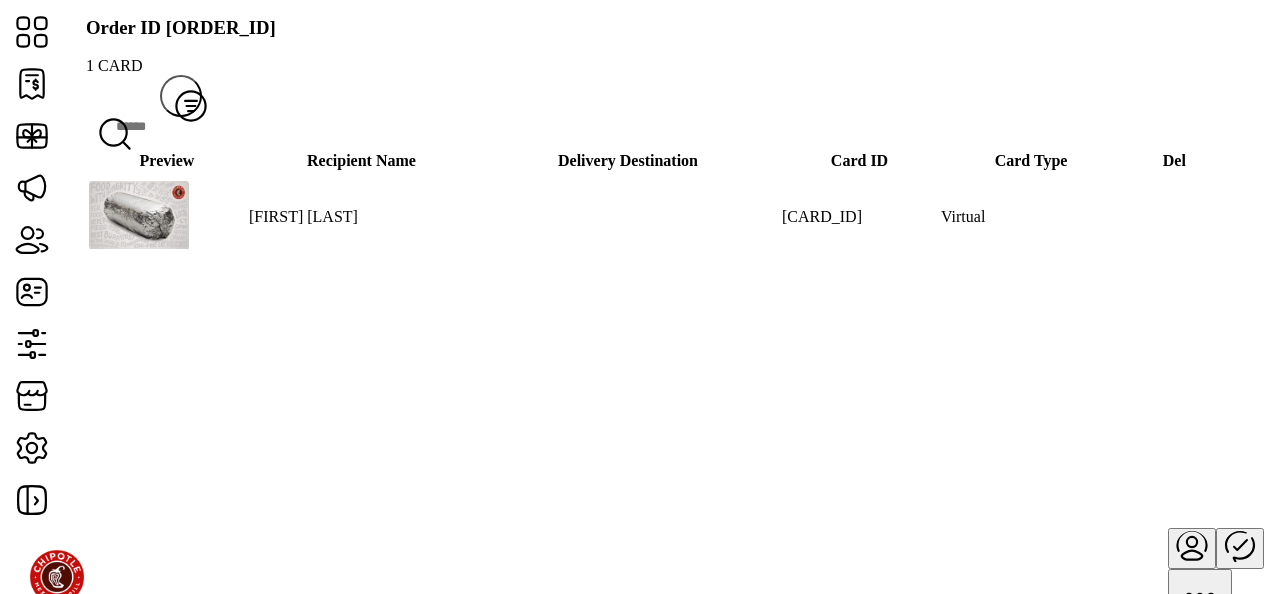 click at bounding box center (1893, 216) 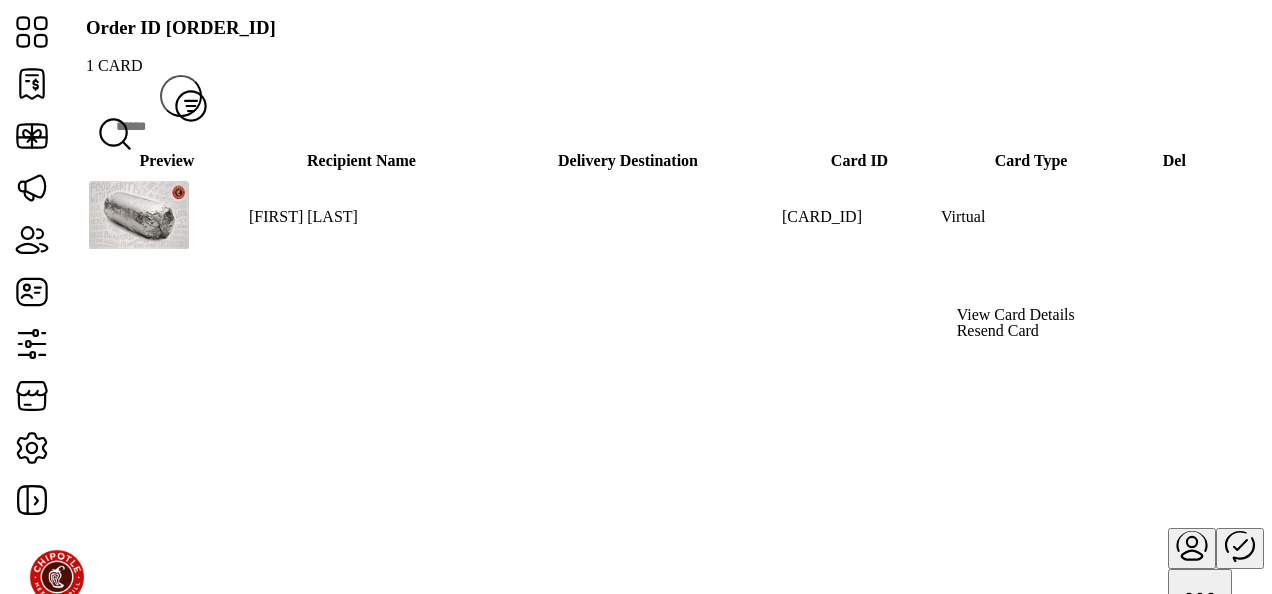 click on "View Card Details" at bounding box center (1016, 315) 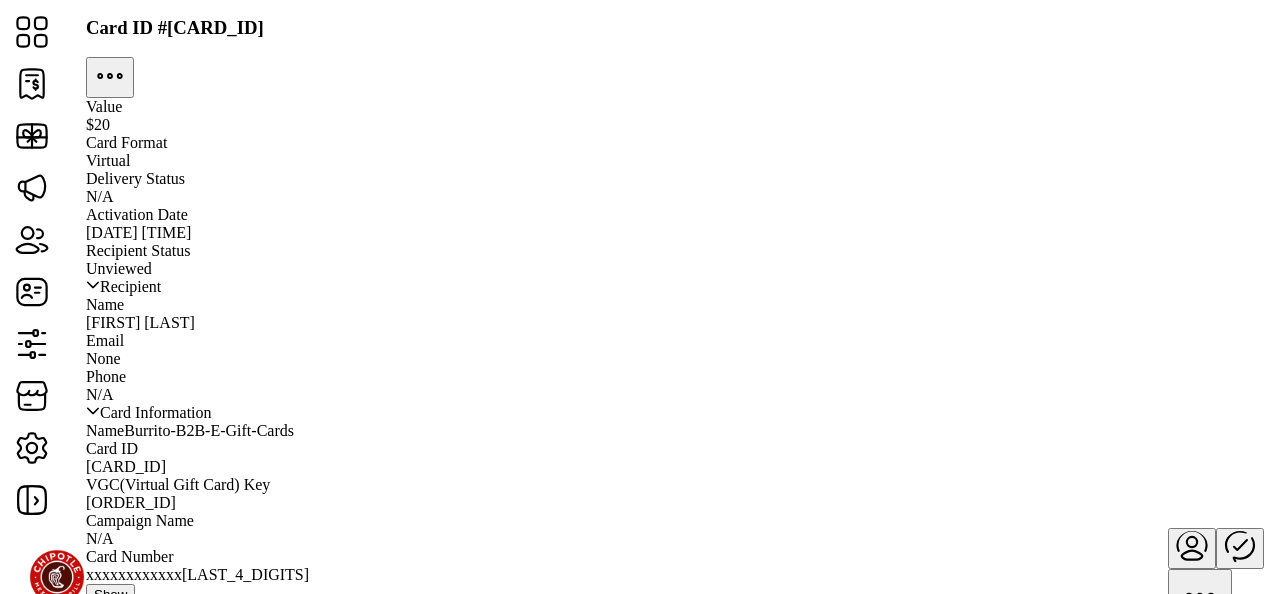 scroll, scrollTop: 164, scrollLeft: 0, axis: vertical 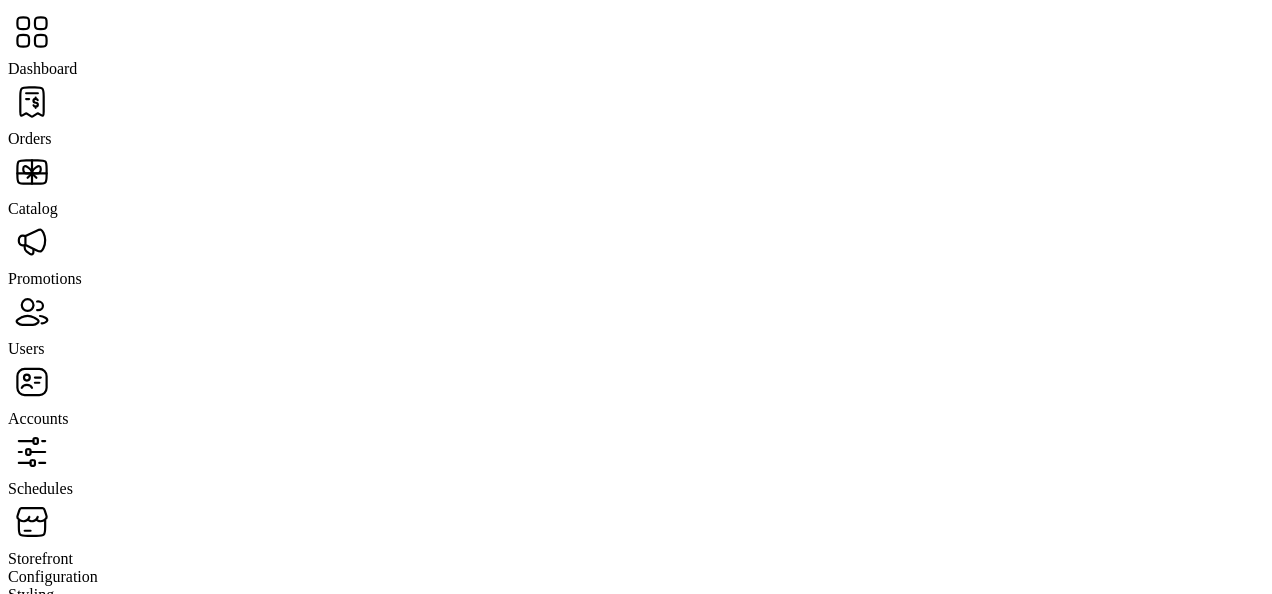 click on "Users" at bounding box center [30, 138] 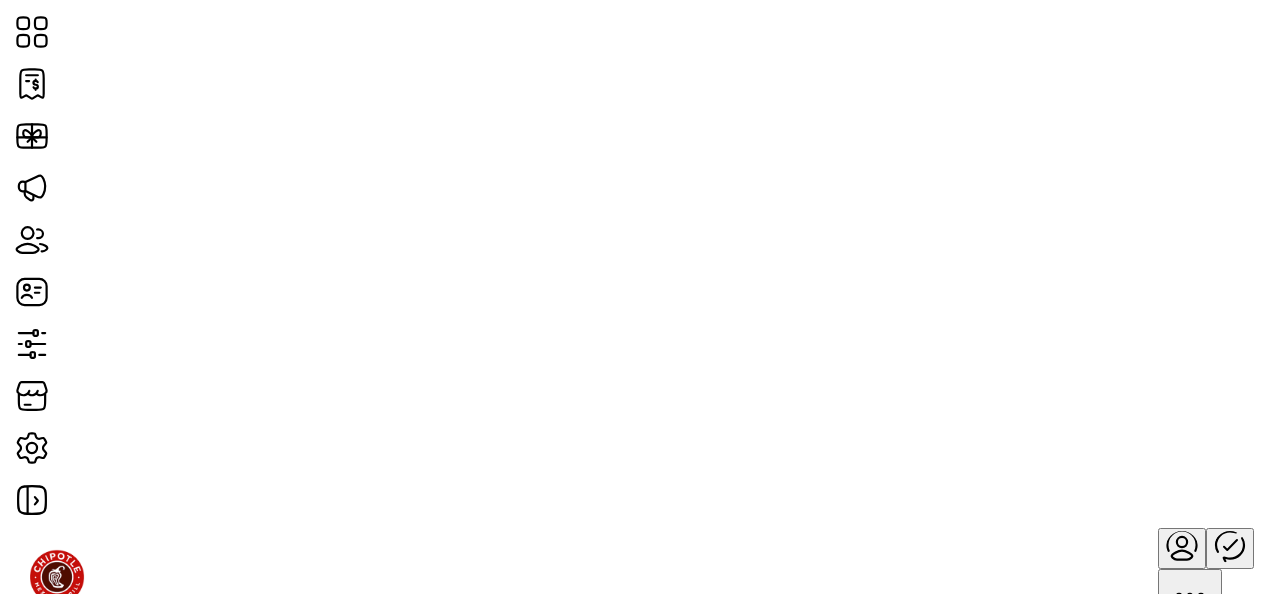 scroll, scrollTop: 2037, scrollLeft: 0, axis: vertical 